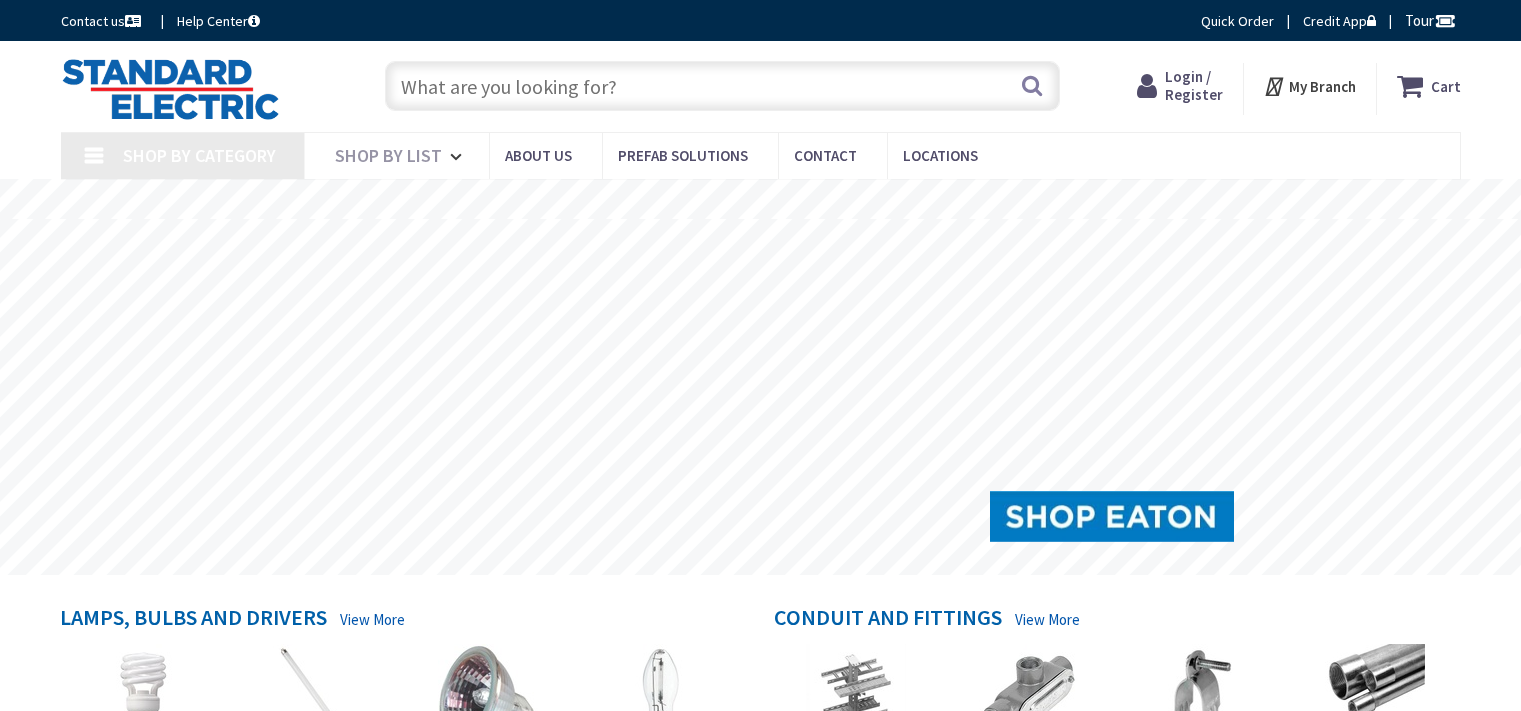 scroll, scrollTop: 0, scrollLeft: 0, axis: both 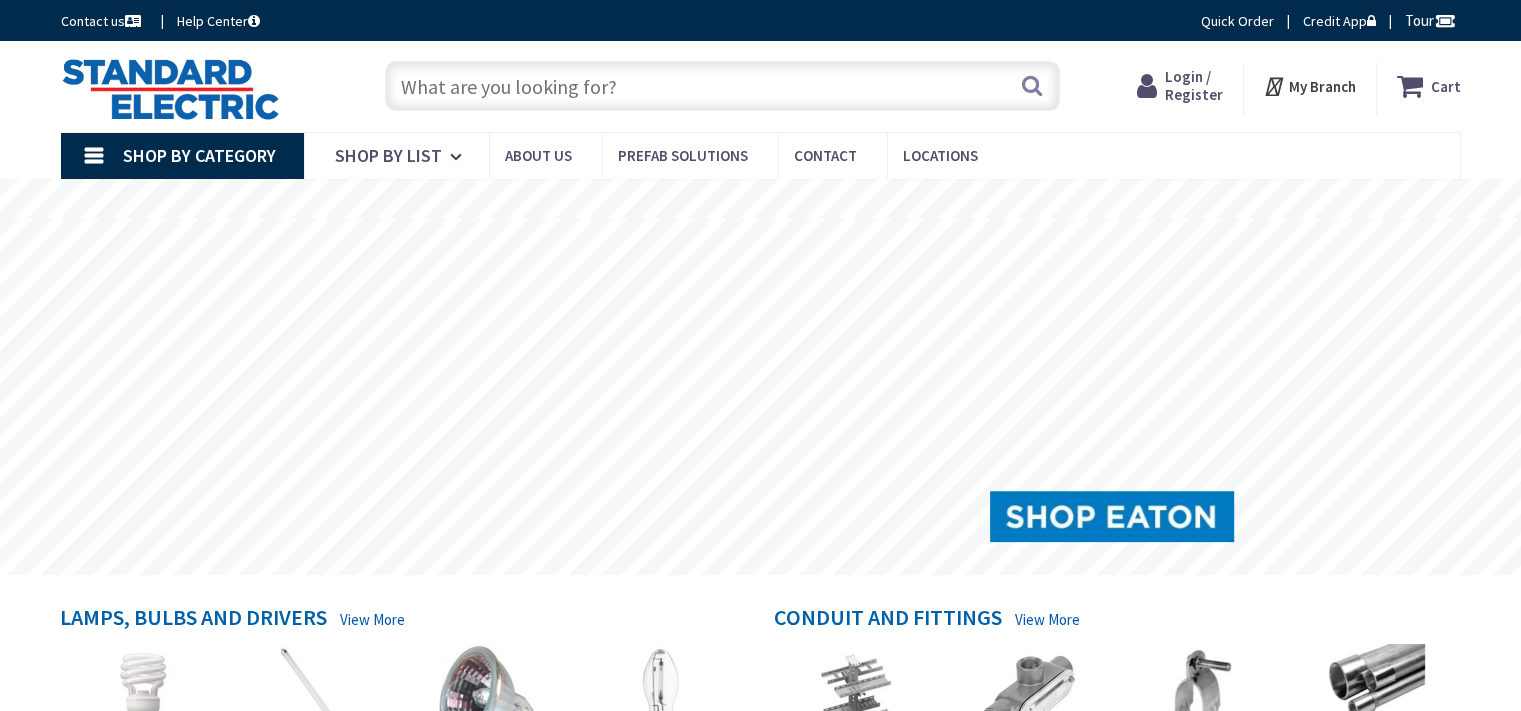 click at bounding box center [722, 86] 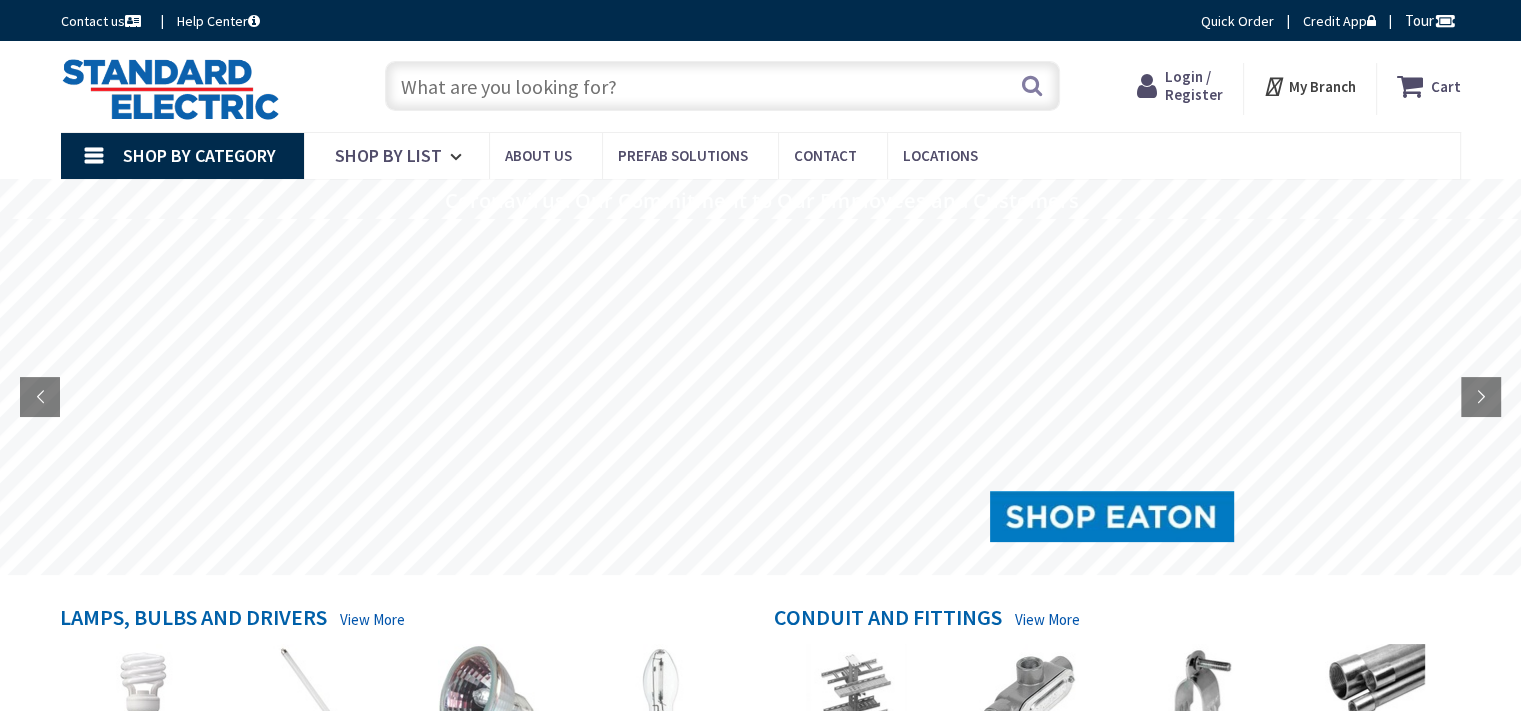 scroll, scrollTop: 0, scrollLeft: 0, axis: both 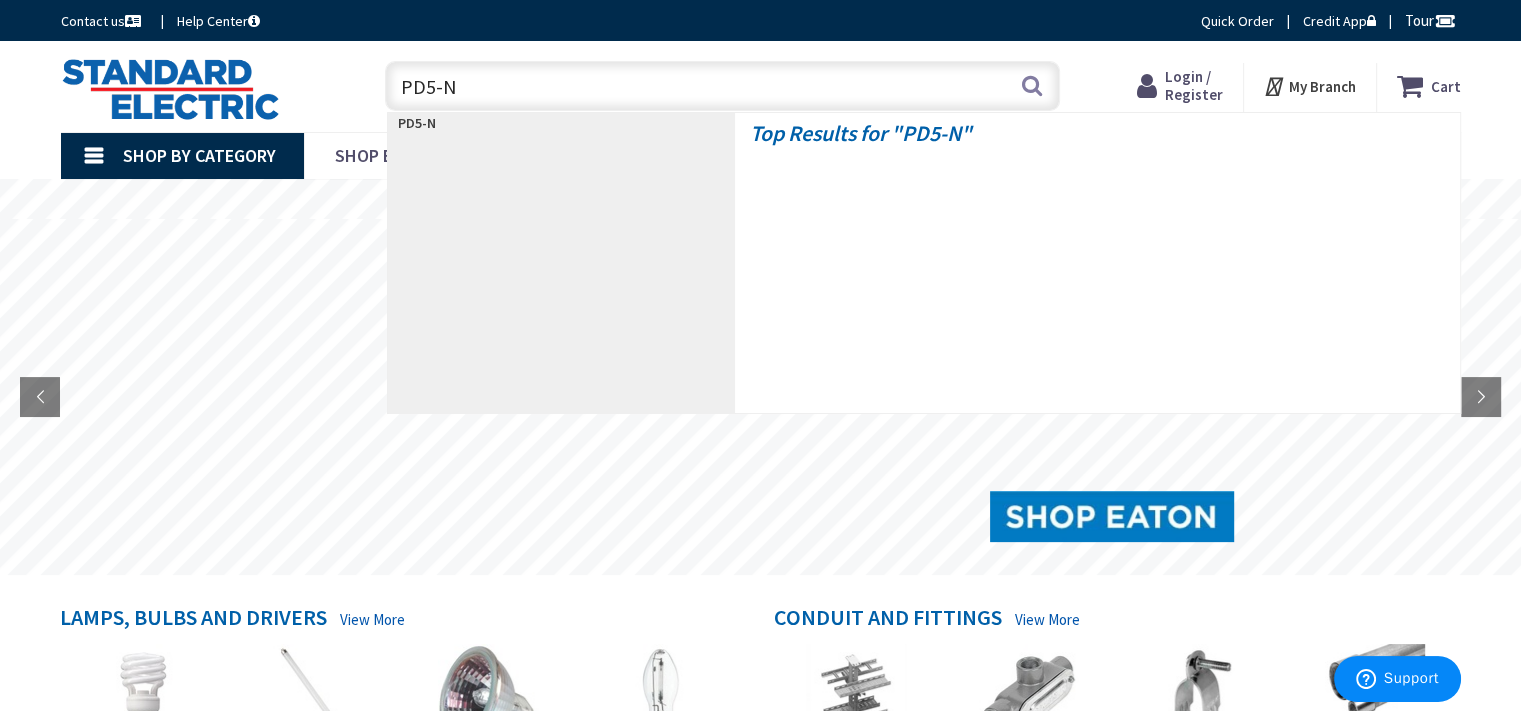 type on "PD5-NE" 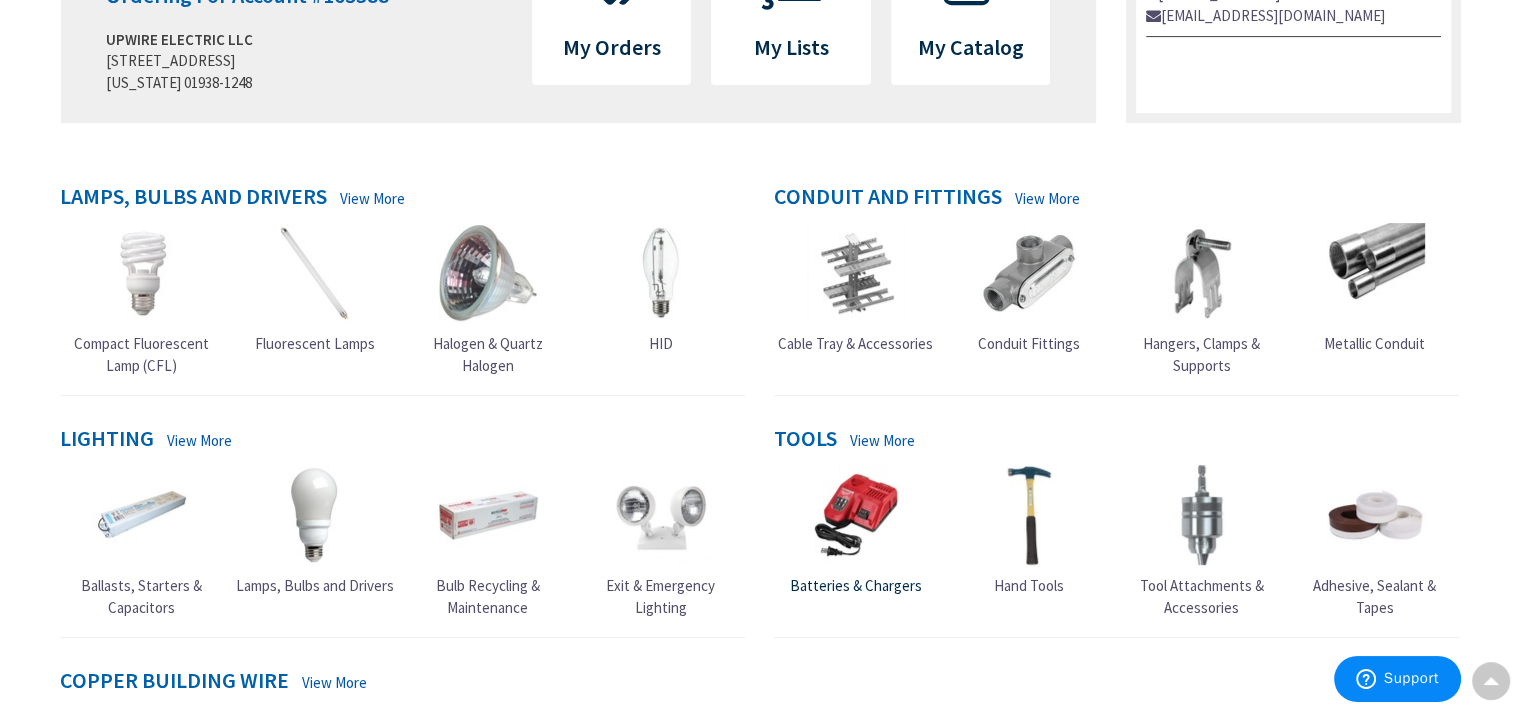 scroll, scrollTop: 800, scrollLeft: 0, axis: vertical 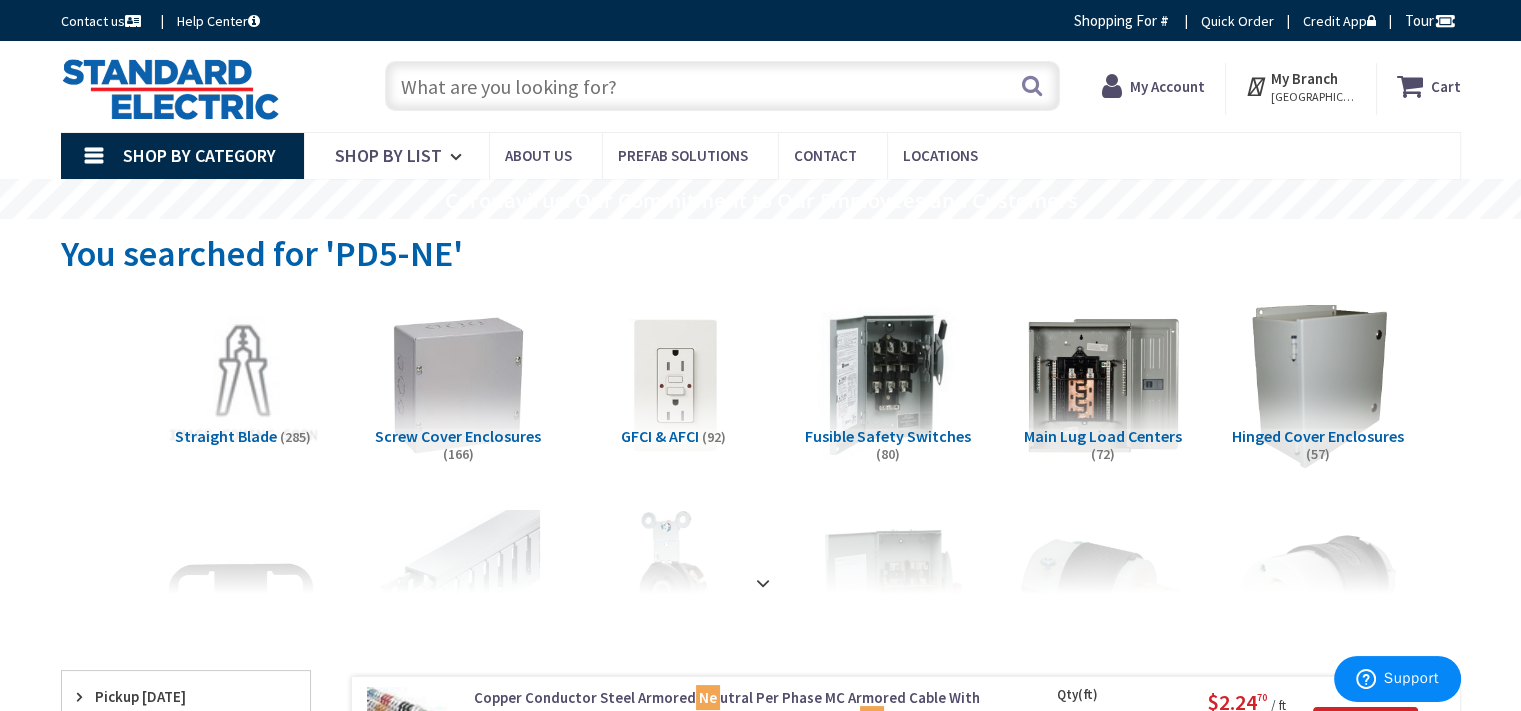 click at bounding box center [722, 86] 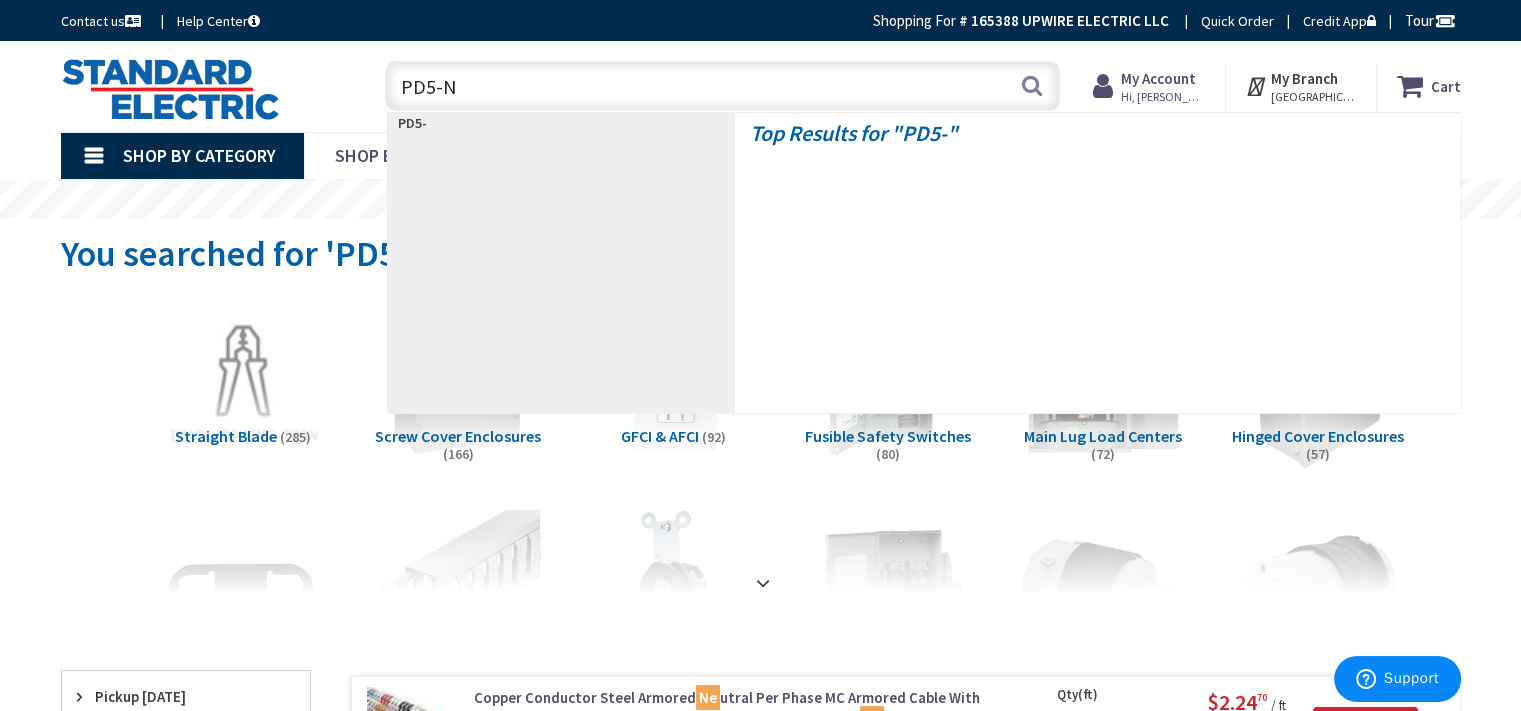 type on "PD5-NE" 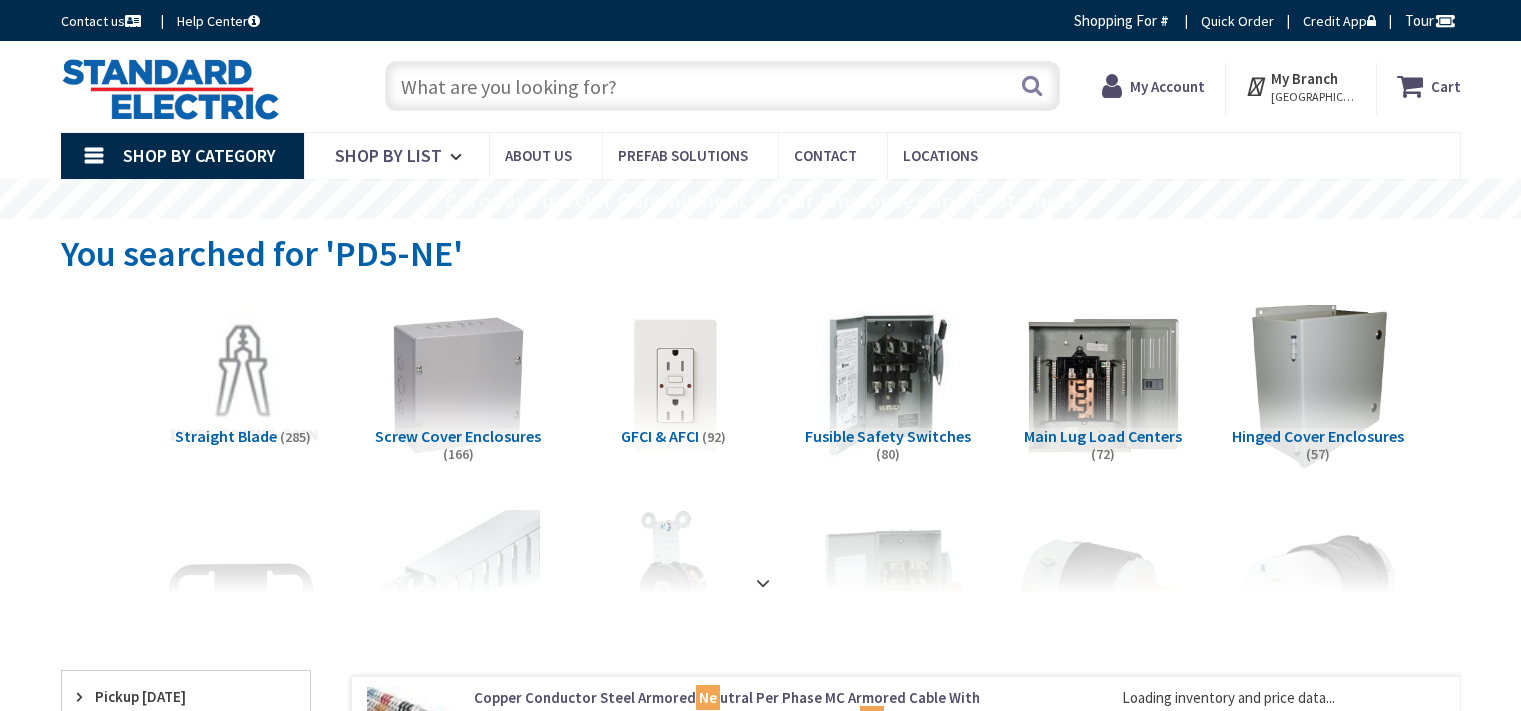 scroll, scrollTop: 0, scrollLeft: 0, axis: both 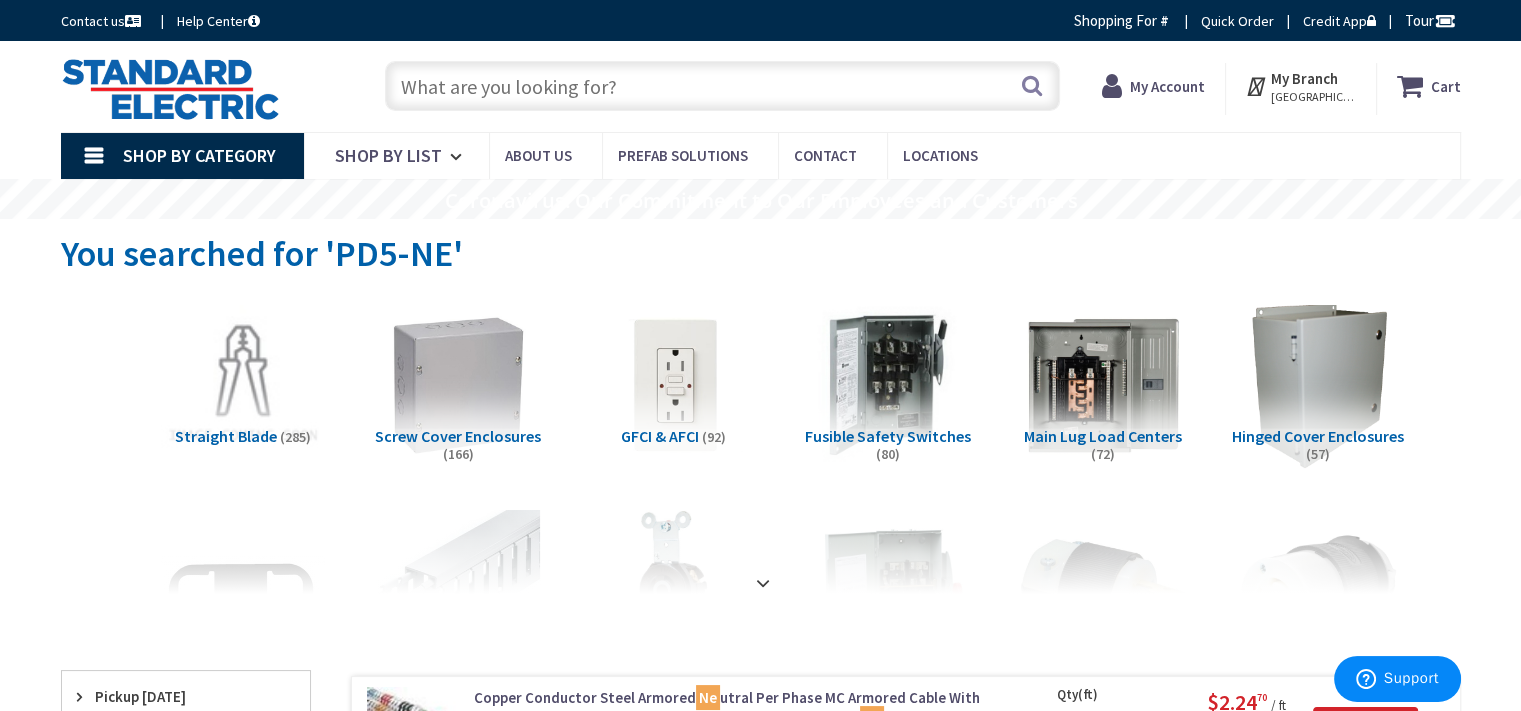 click at bounding box center [722, 86] 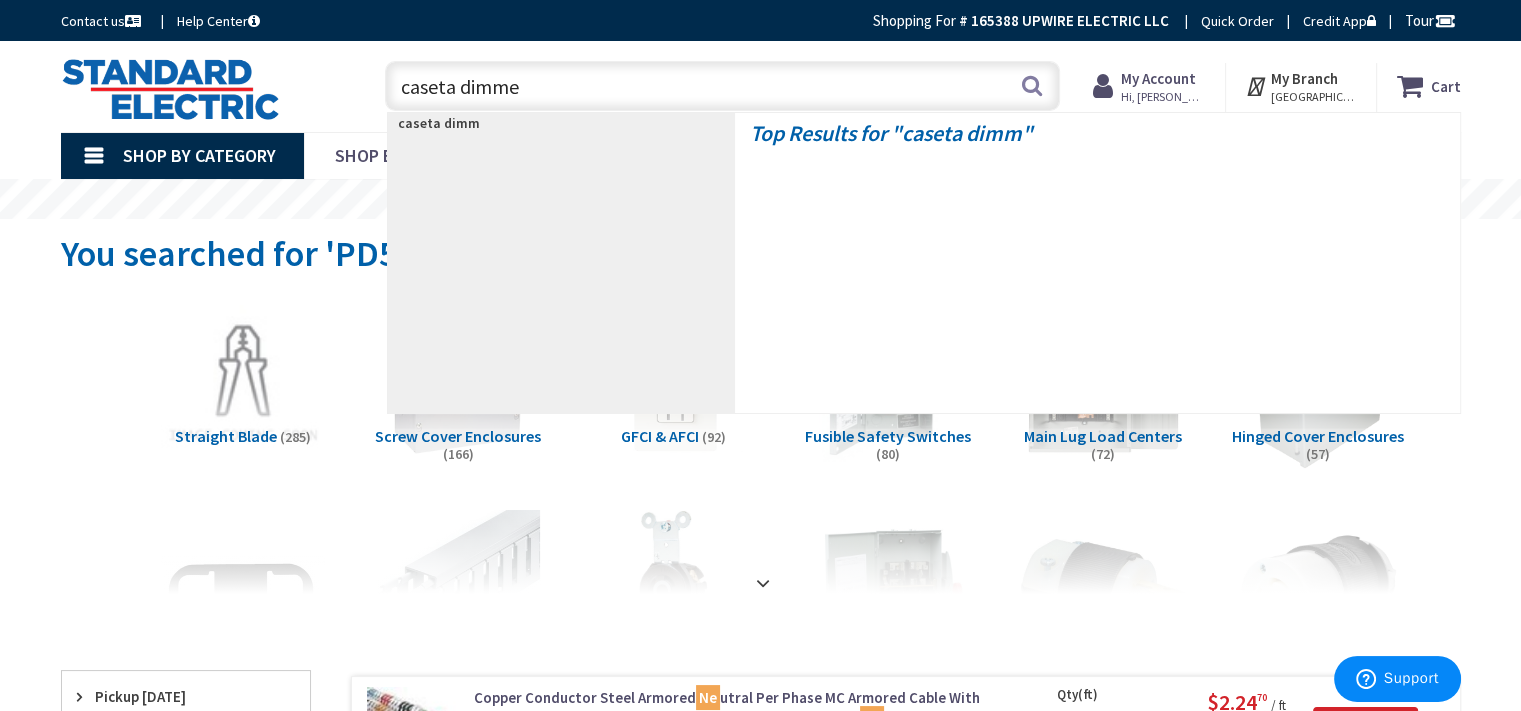 type on "caseta dimmer" 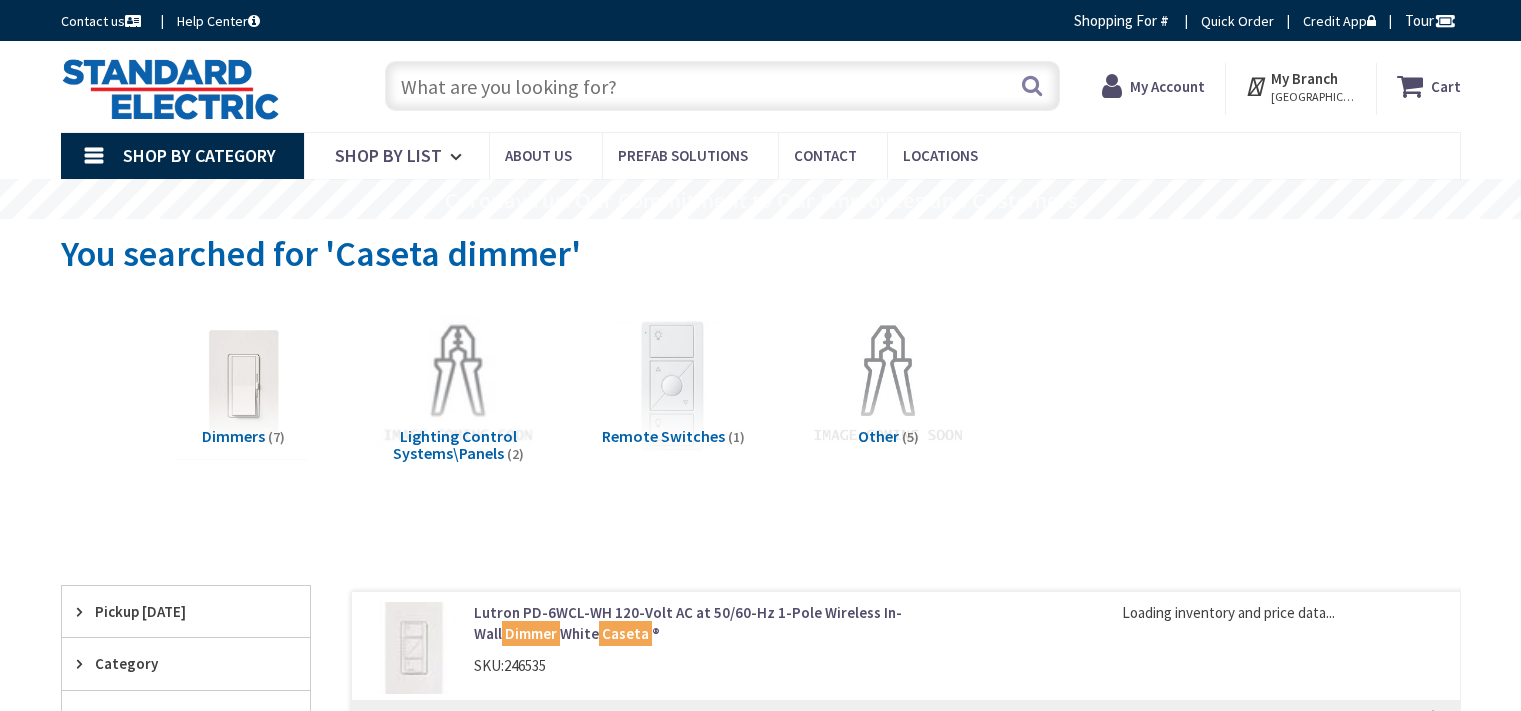 scroll, scrollTop: 300, scrollLeft: 0, axis: vertical 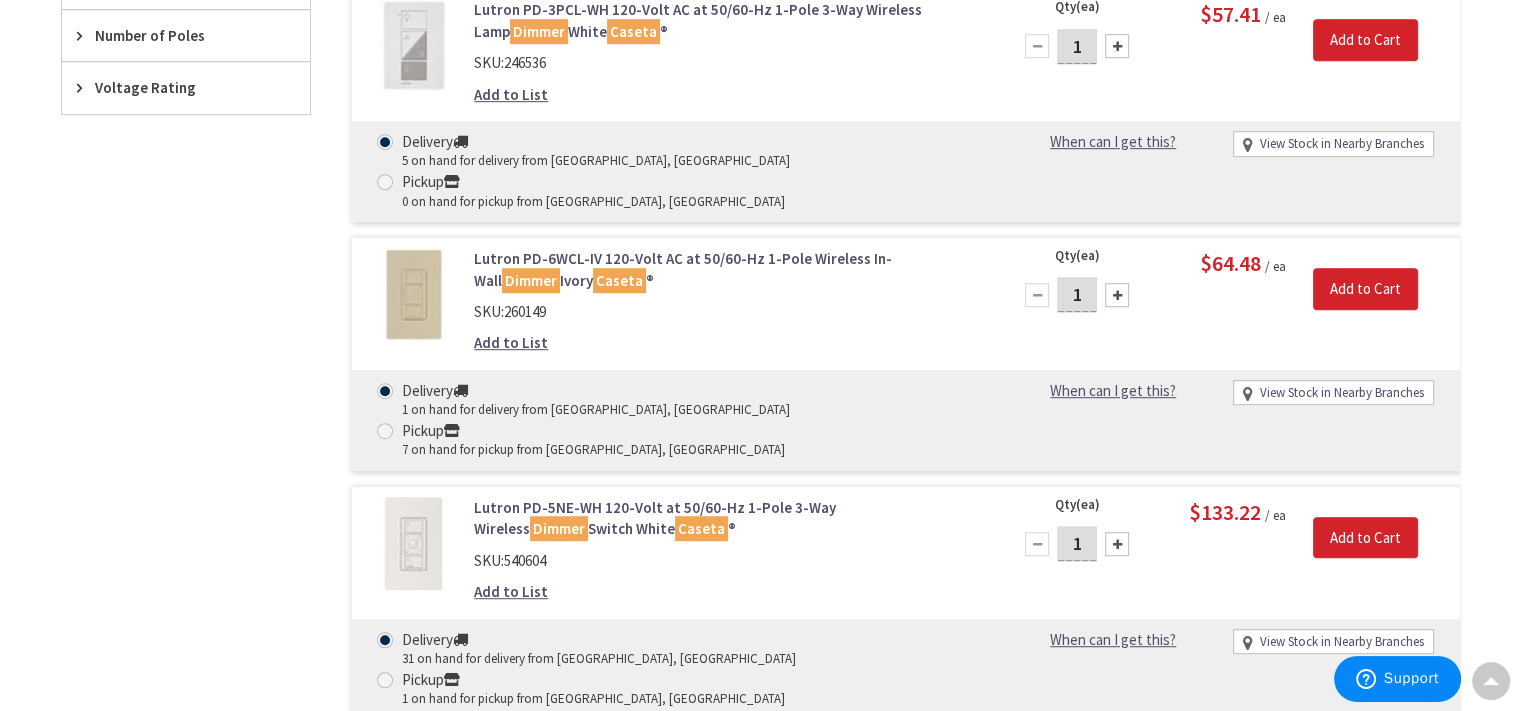click on "Lutron PD-5NE-WH 120-Volt at 50/60-Hz 1-Pole 3-Way Wireless  Dimmer  Switch White  Caseta ®" at bounding box center [728, 518] 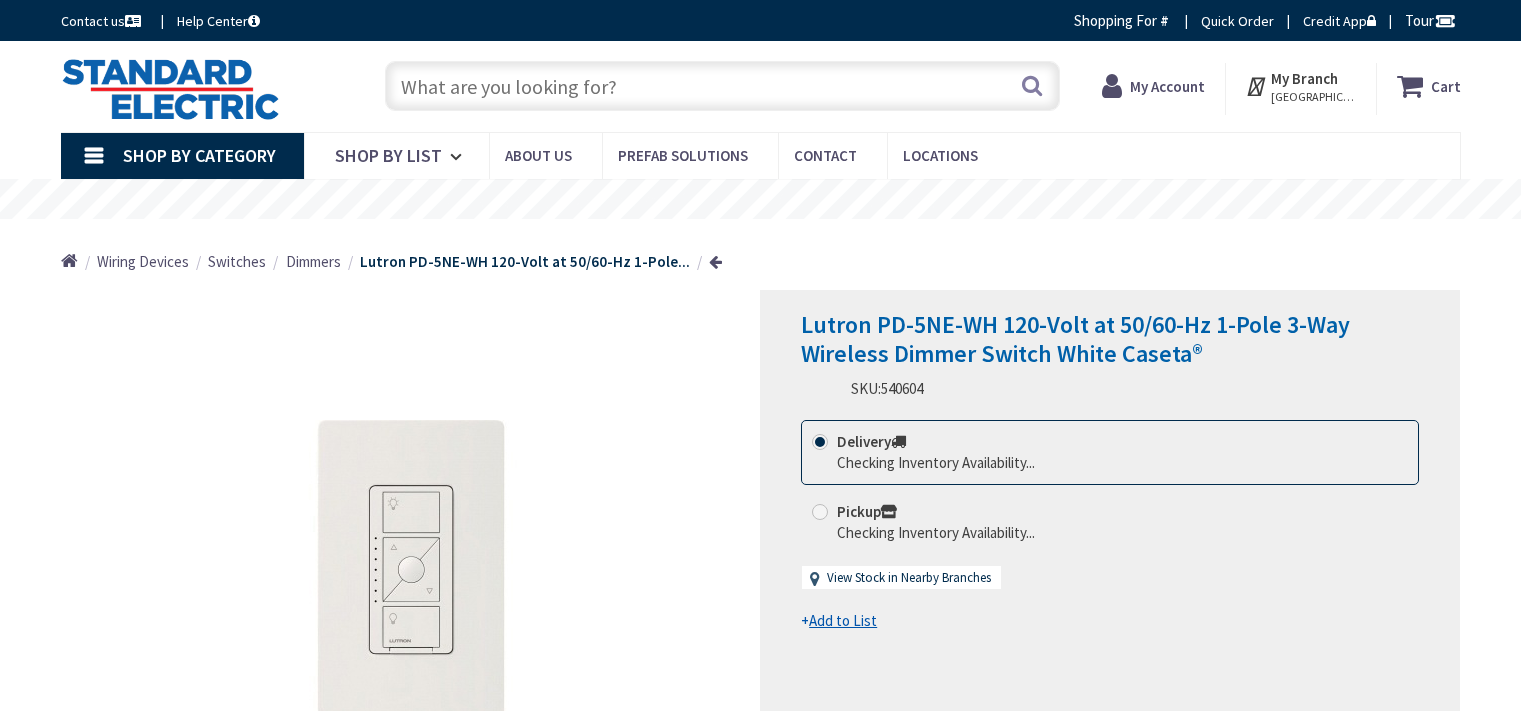 scroll, scrollTop: 0, scrollLeft: 0, axis: both 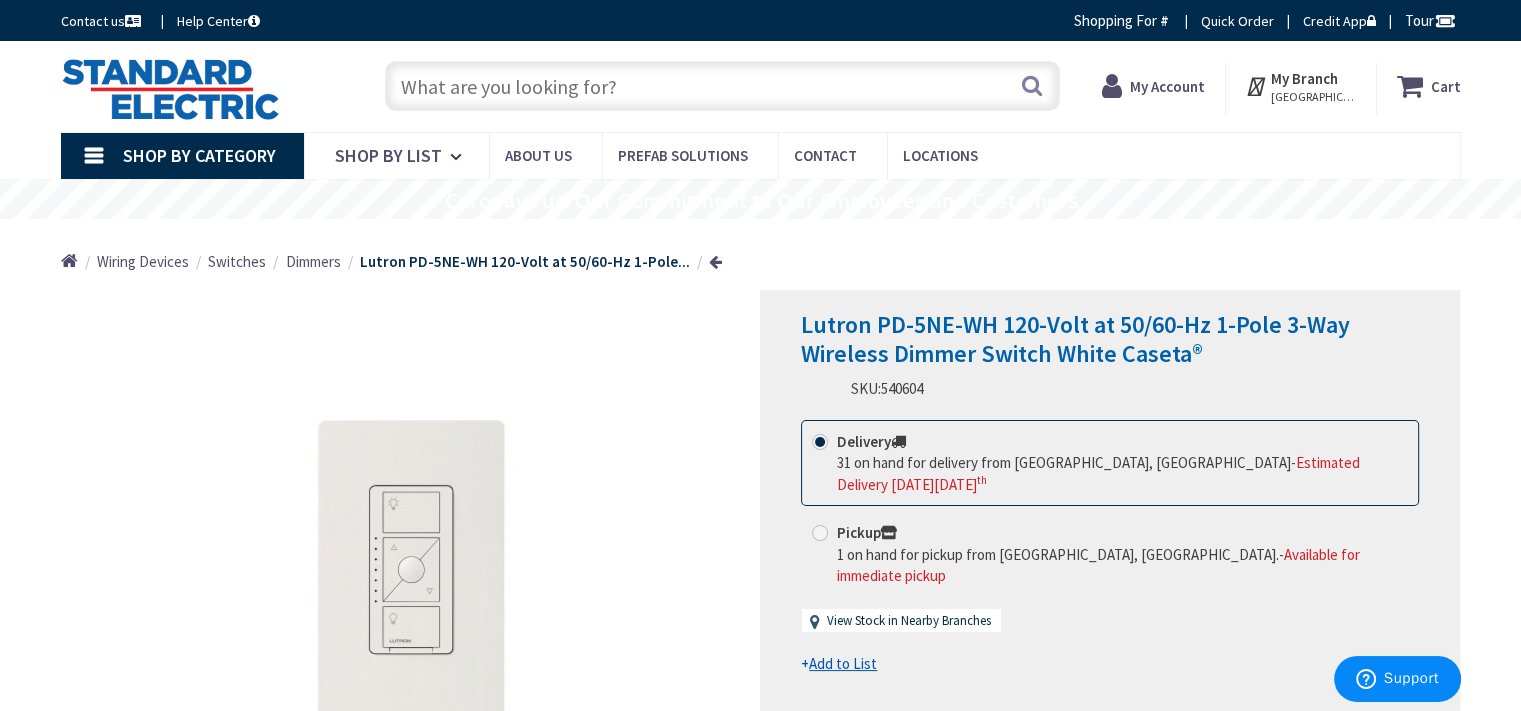 click on "My Account" at bounding box center [1167, 86] 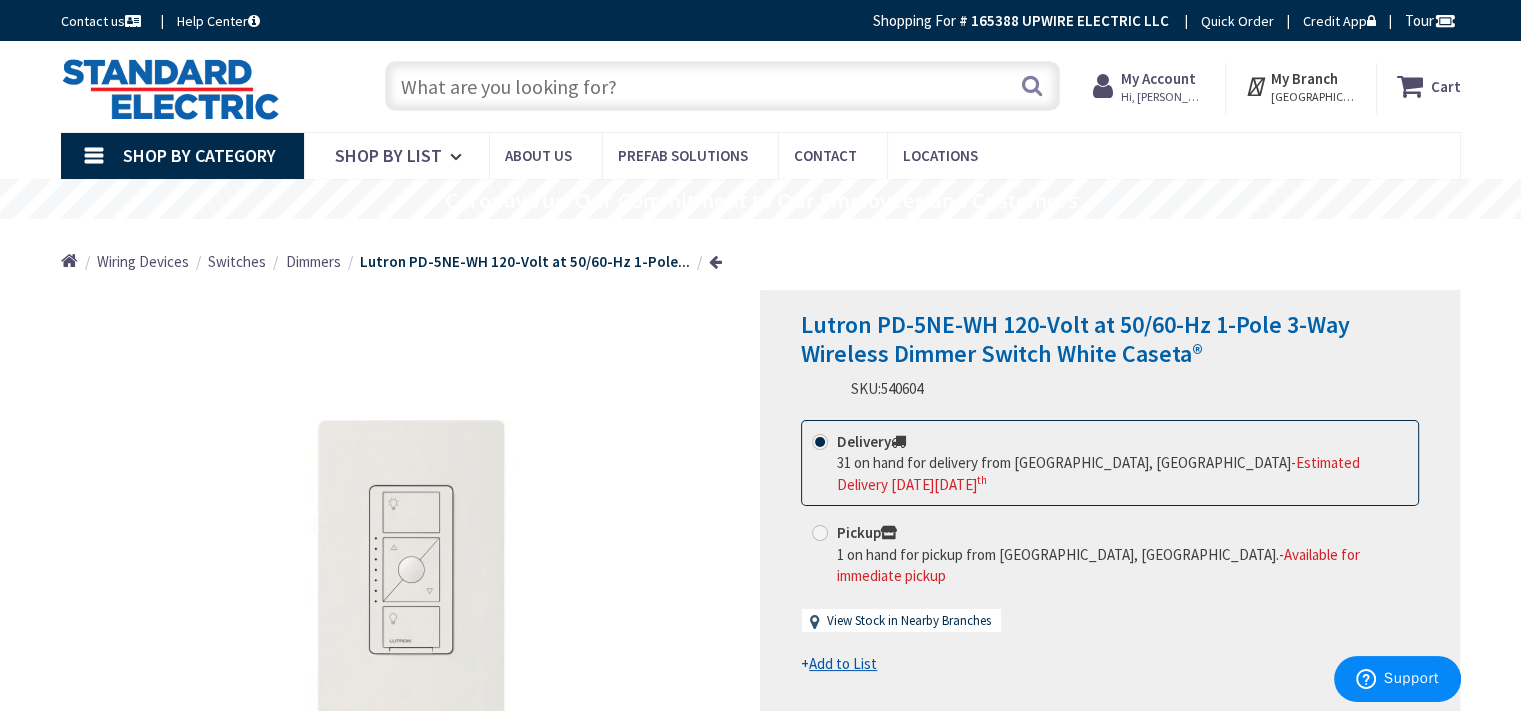 scroll, scrollTop: 200, scrollLeft: 0, axis: vertical 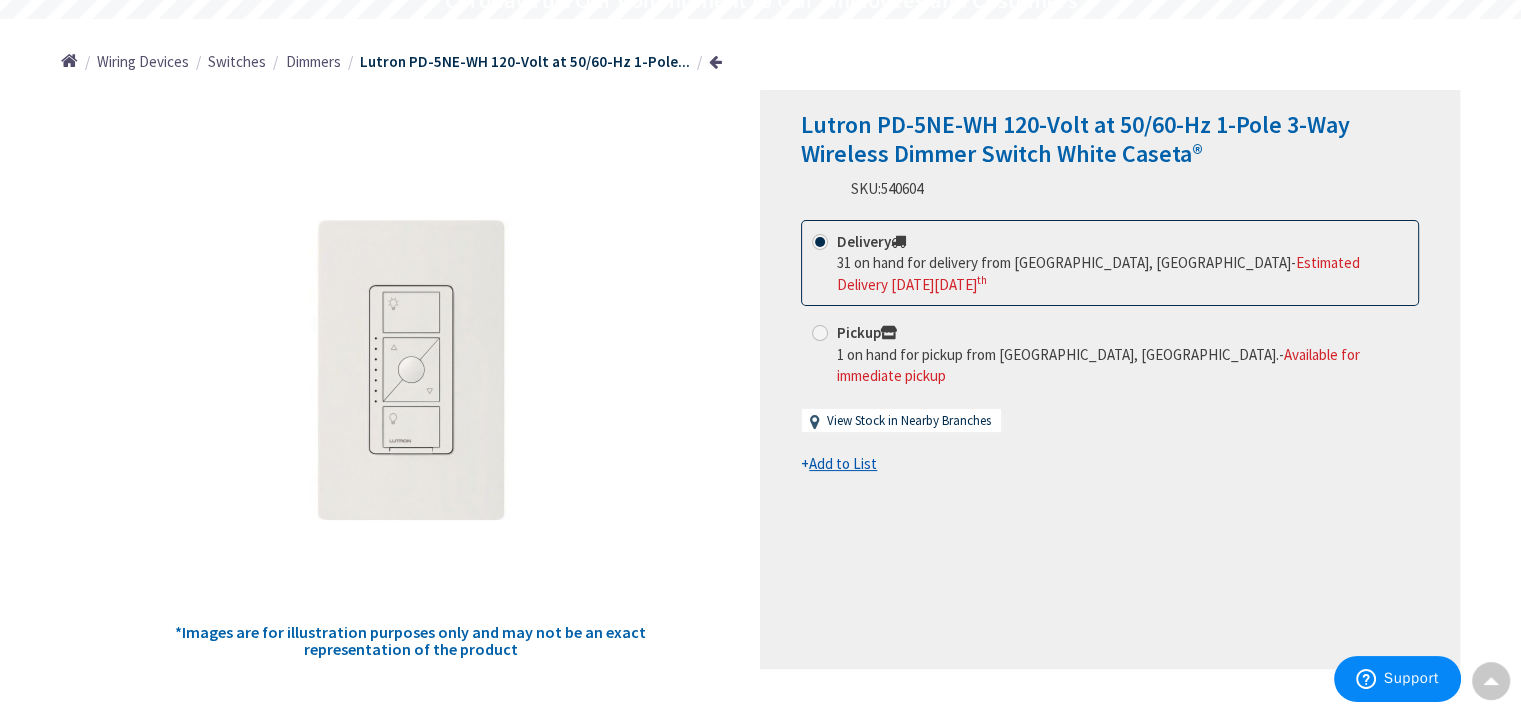 click on "Estimated Delivery on Friday, July 11 th" at bounding box center [1098, 273] 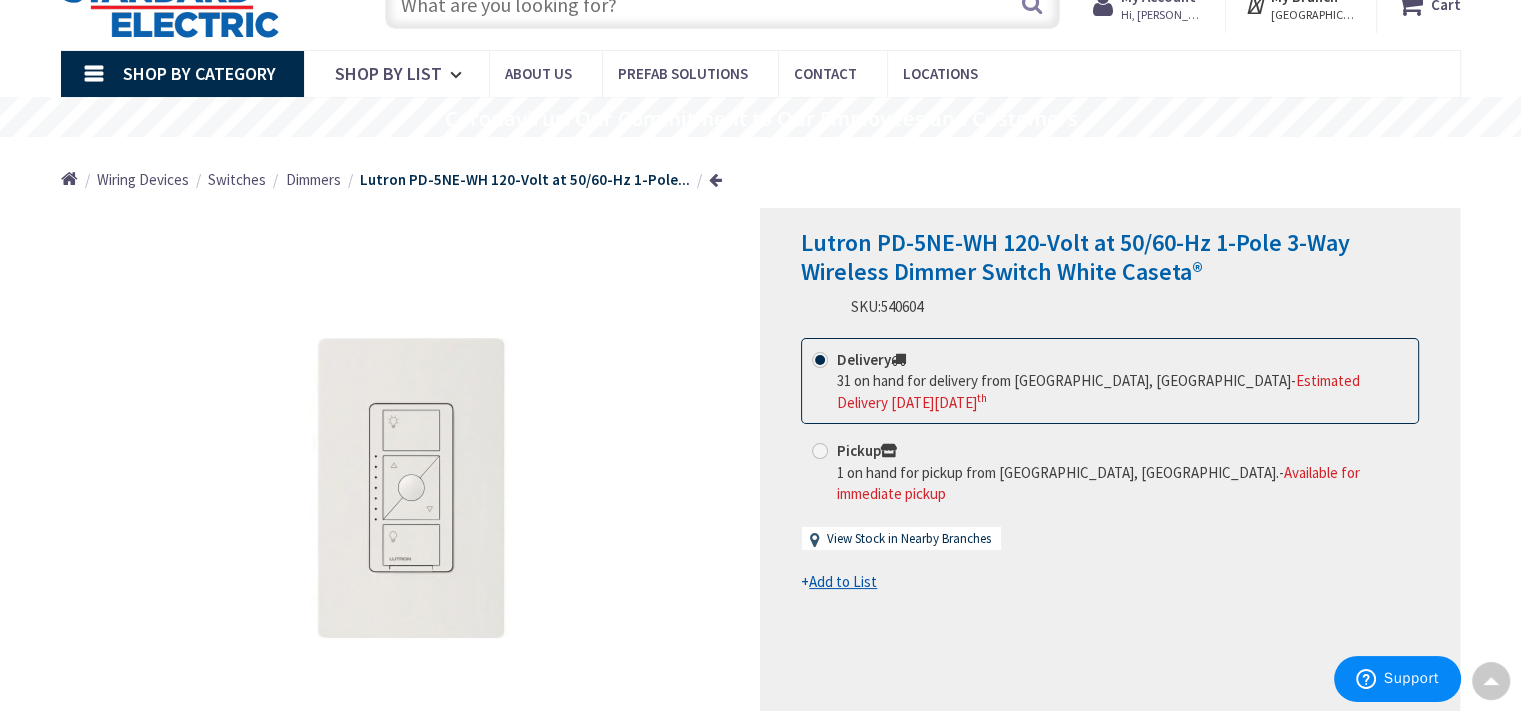 scroll, scrollTop: 0, scrollLeft: 0, axis: both 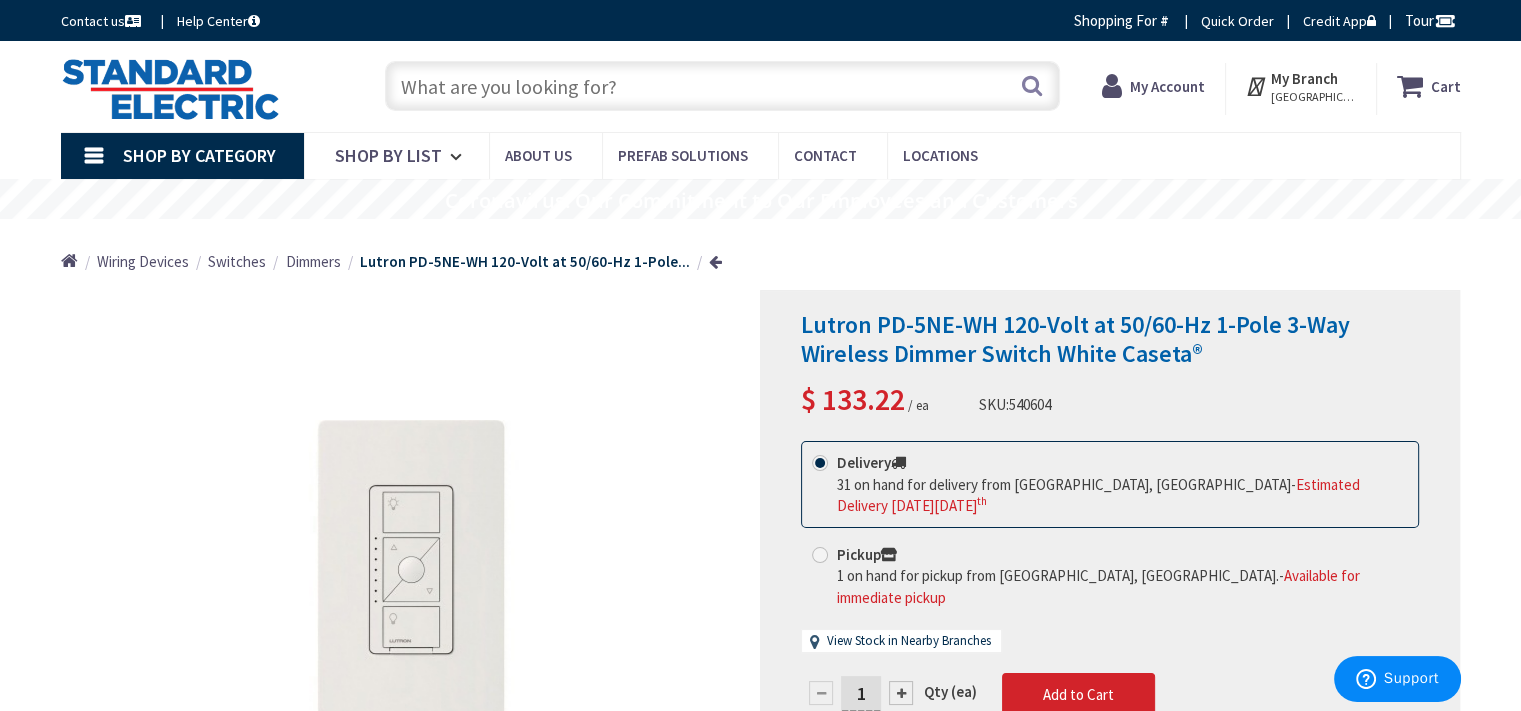 click on "Lutron PD-5NE-WH 120-Volt at 50/60-Hz 1-Pole 3-Way Wireless Dimmer Switch White Caseta®" at bounding box center [1075, 339] 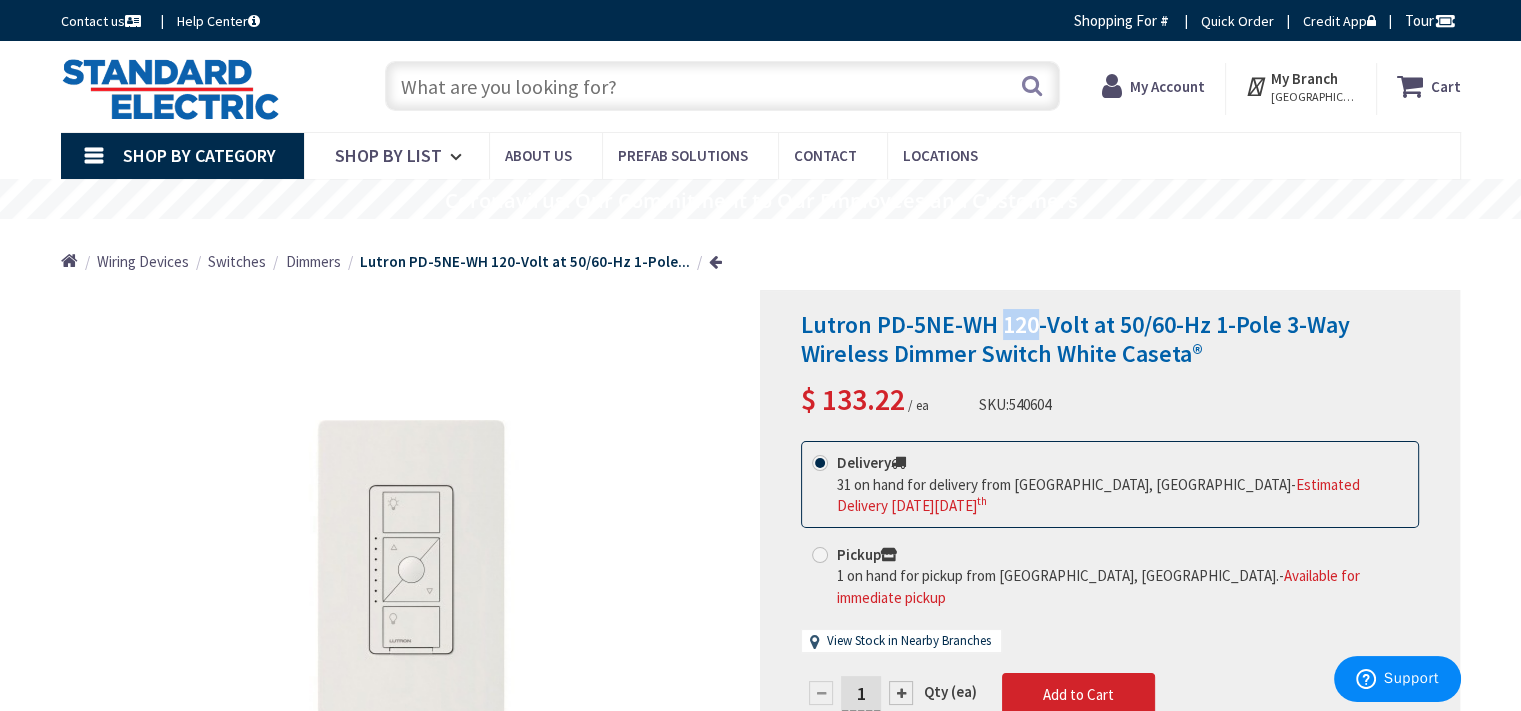 click on "Lutron PD-5NE-WH 120-Volt at 50/60-Hz 1-Pole 3-Way Wireless Dimmer Switch White Caseta®" at bounding box center [1075, 339] 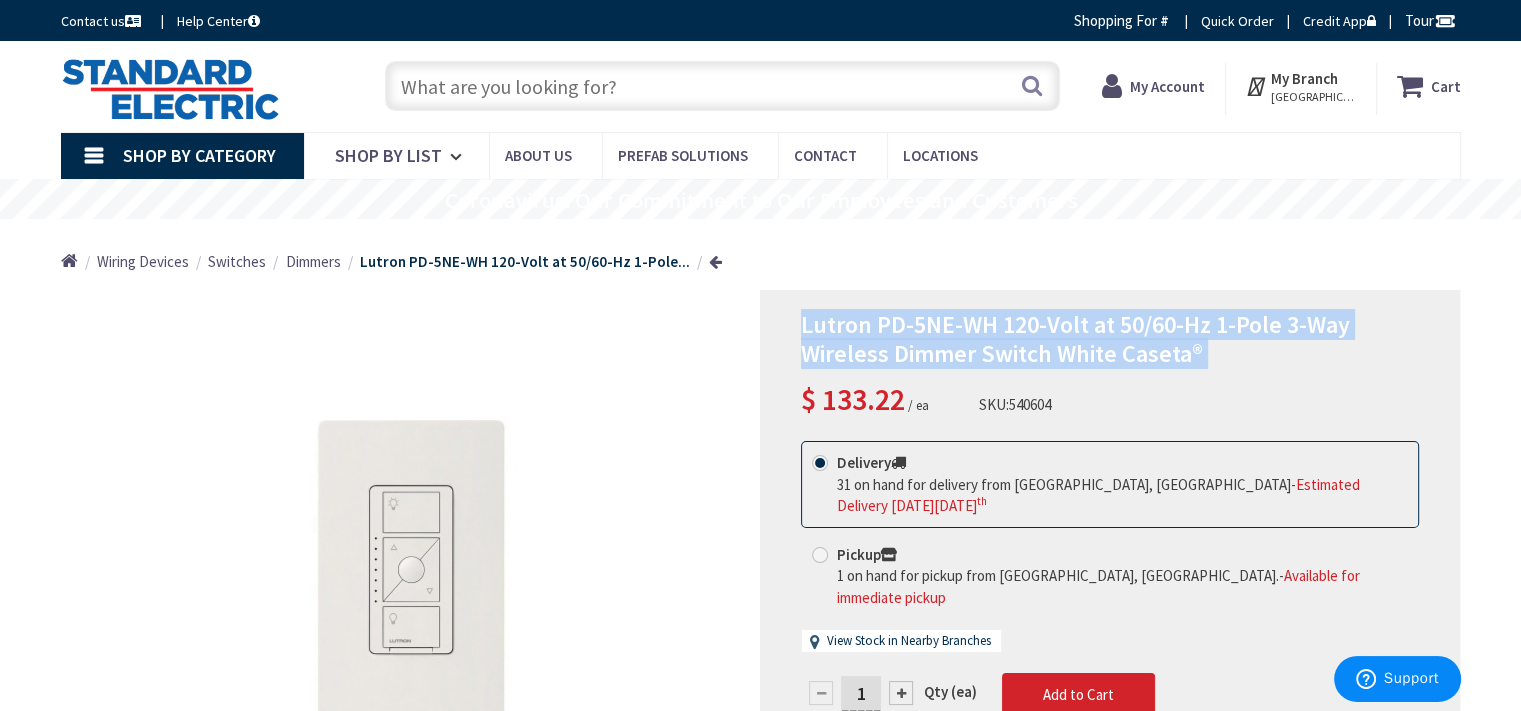 click on "Lutron PD-5NE-WH 120-Volt at 50/60-Hz 1-Pole 3-Way Wireless Dimmer Switch White Caseta®" at bounding box center (1075, 339) 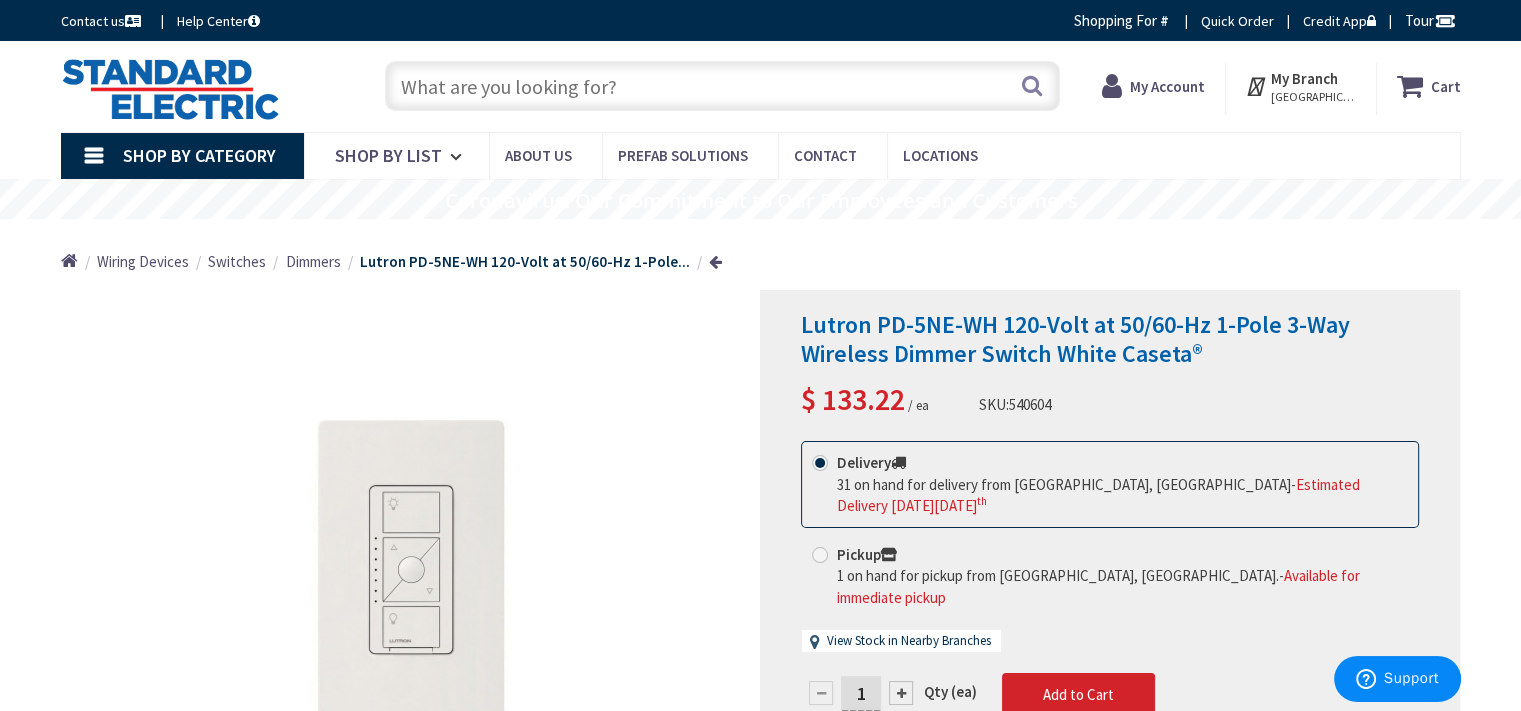 click on "Lutron PD-5NE-WH 120-Volt at 50/60-Hz 1-Pole 3-Way Wireless Dimmer Switch White Caseta®
$
133.22
/ ea
SKU:                 540604" at bounding box center [1110, 366] 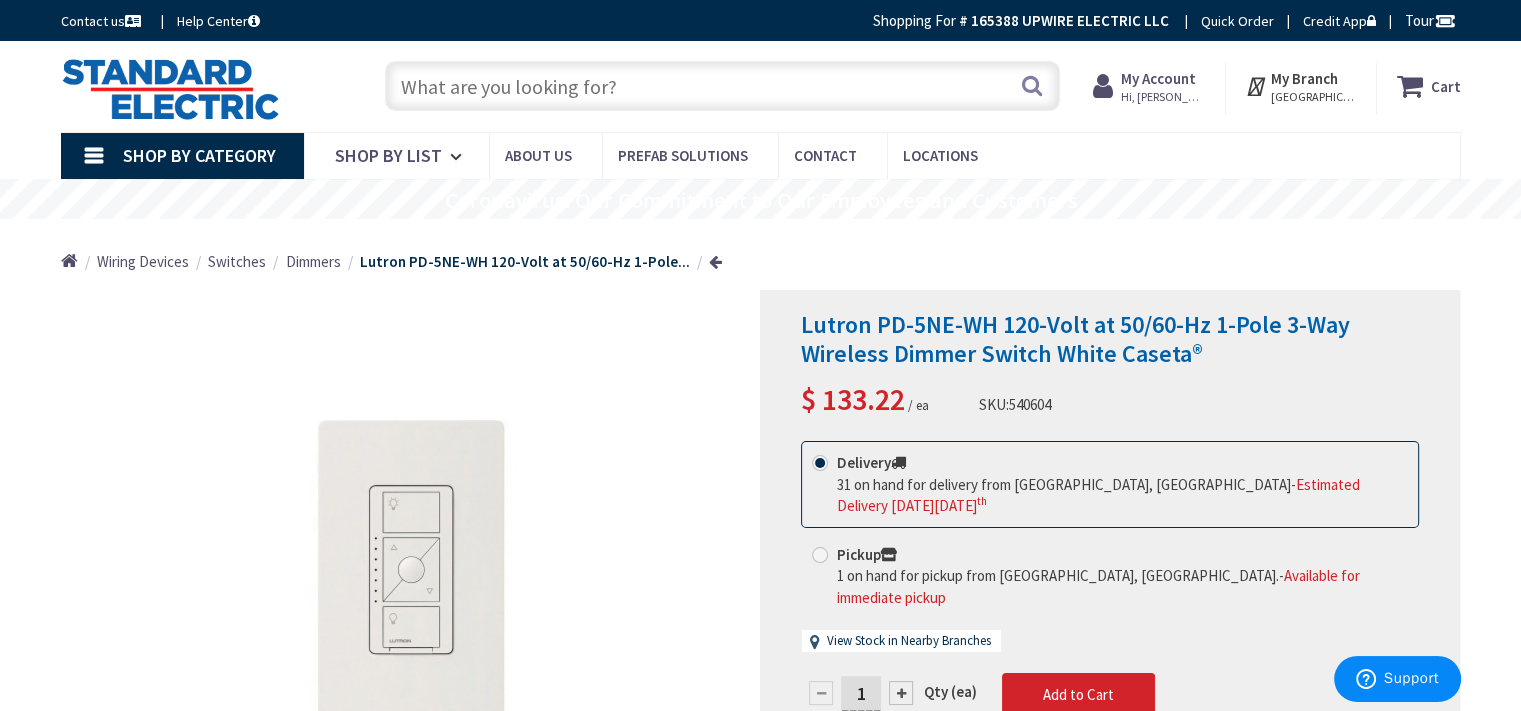 click on "540604" at bounding box center (1030, 404) 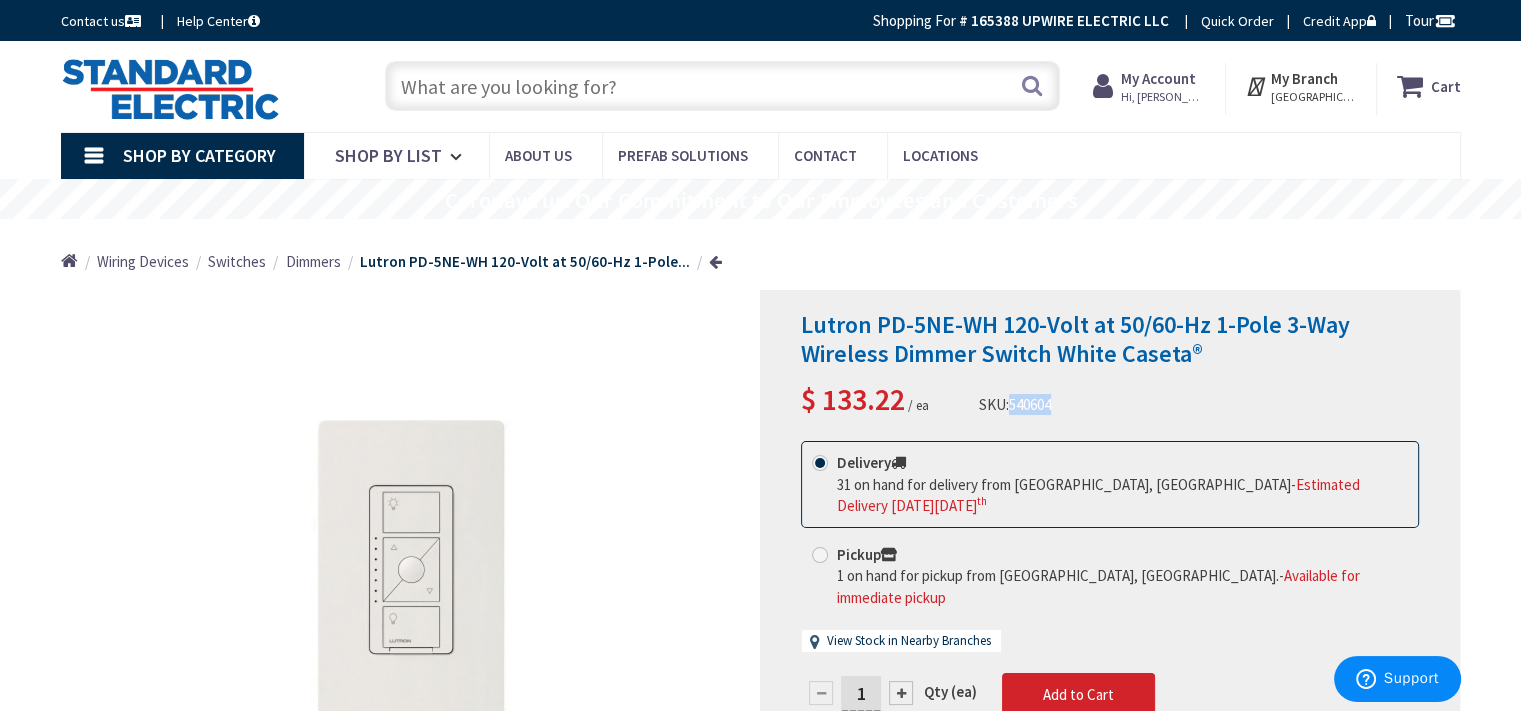 click on "540604" at bounding box center (1030, 404) 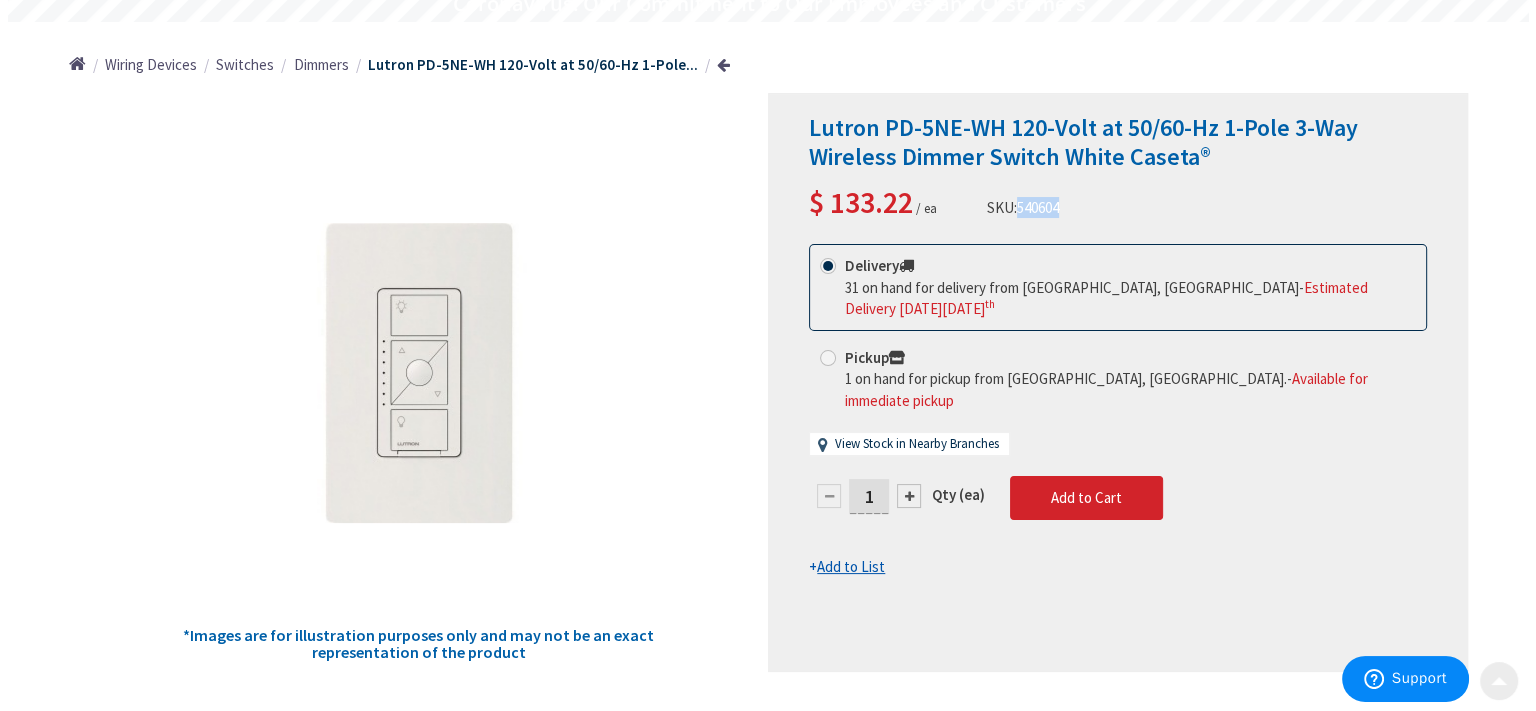 scroll, scrollTop: 200, scrollLeft: 0, axis: vertical 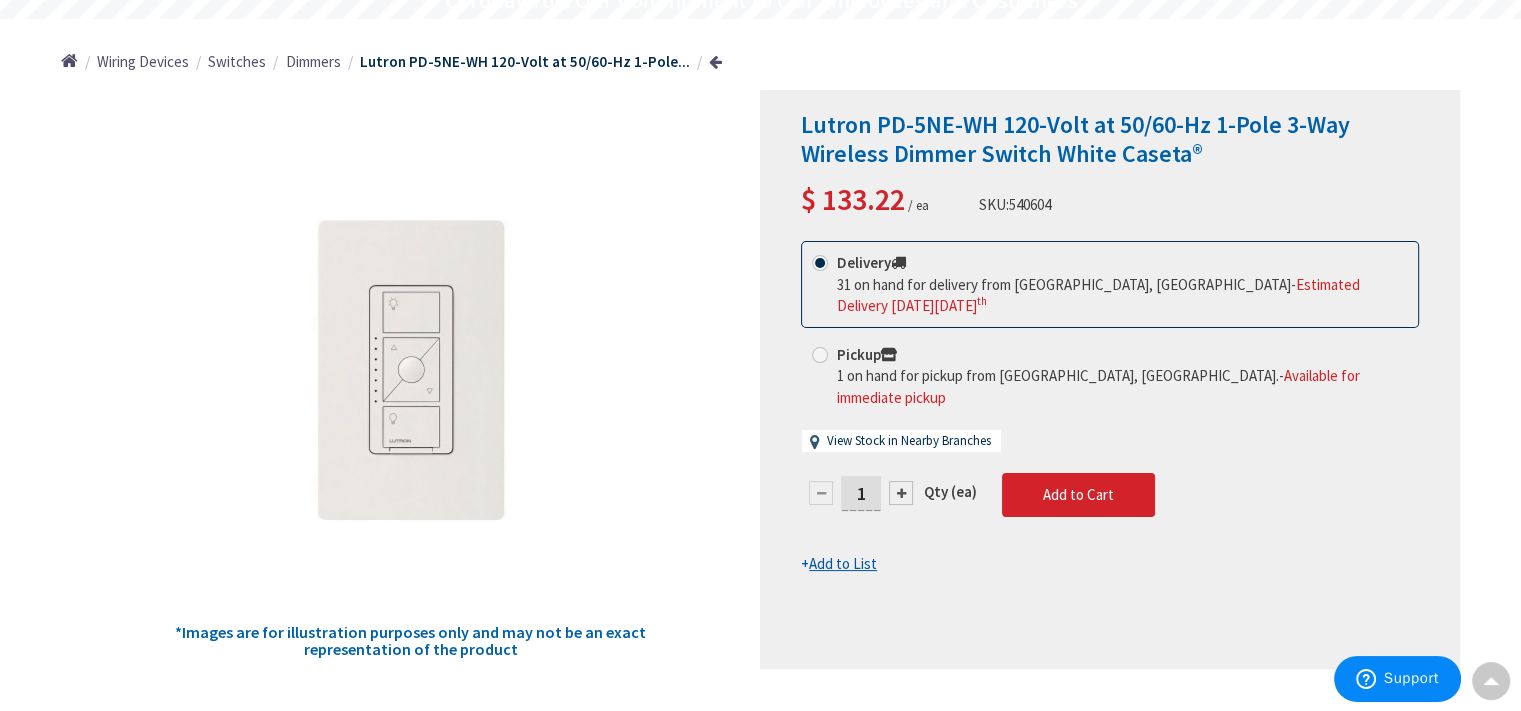 click at bounding box center (901, 493) 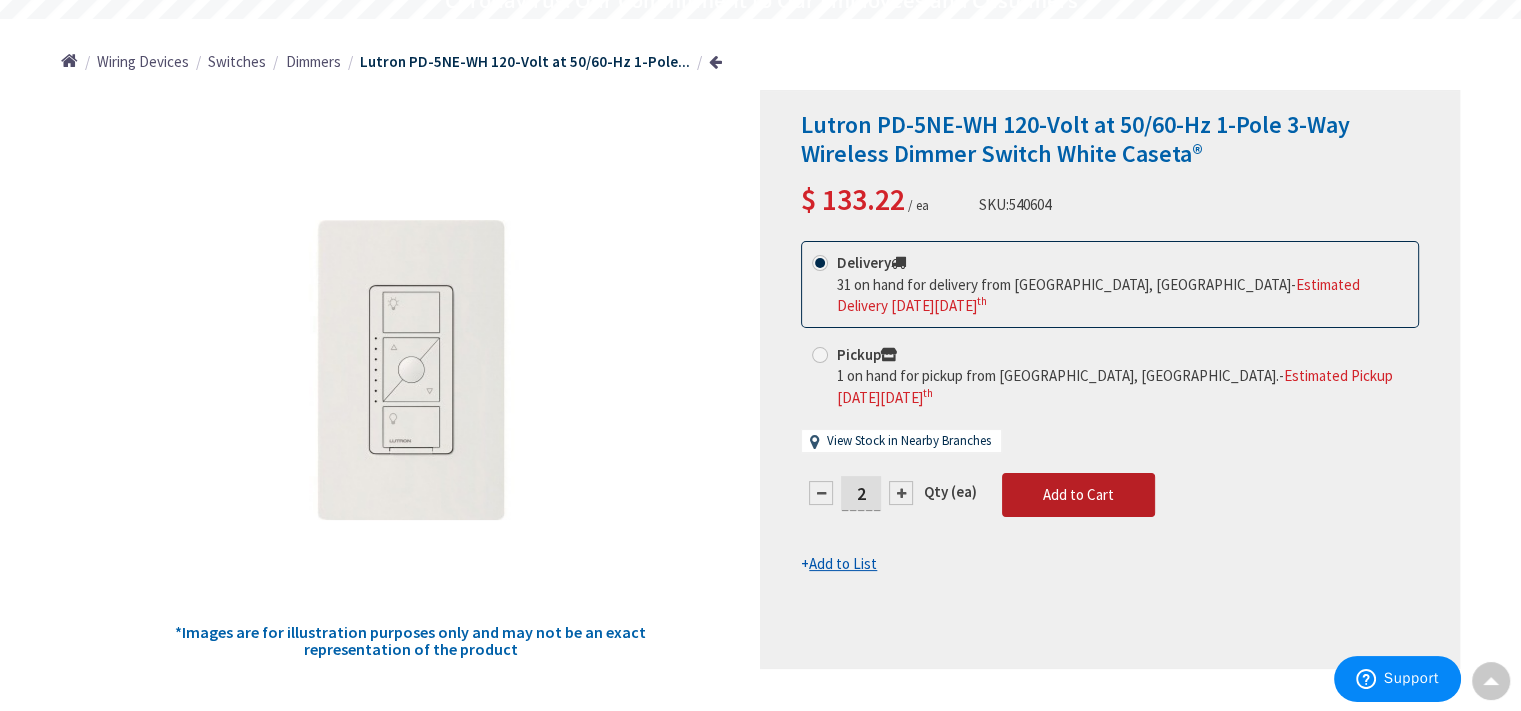 click on "Add to Cart" at bounding box center (1078, 494) 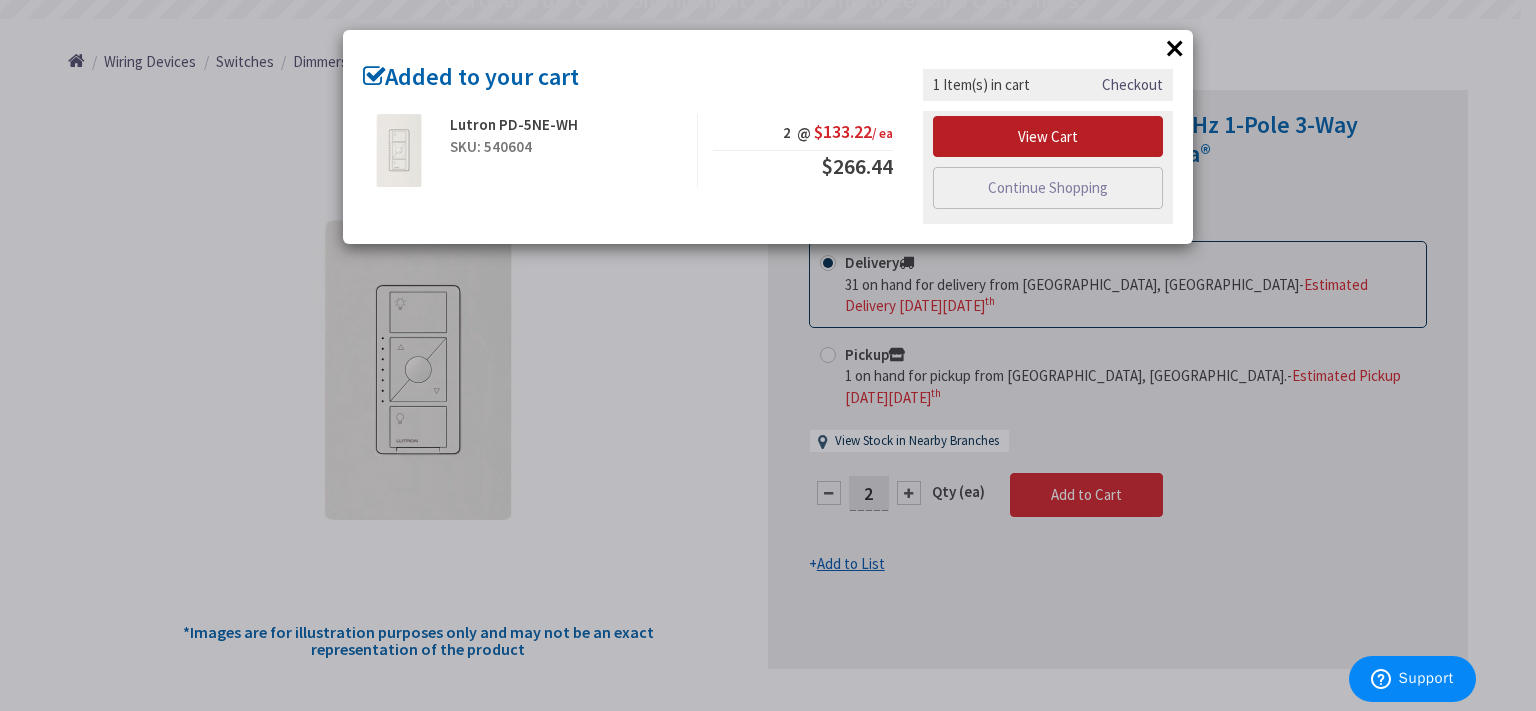 click on "View Cart" at bounding box center (1048, 137) 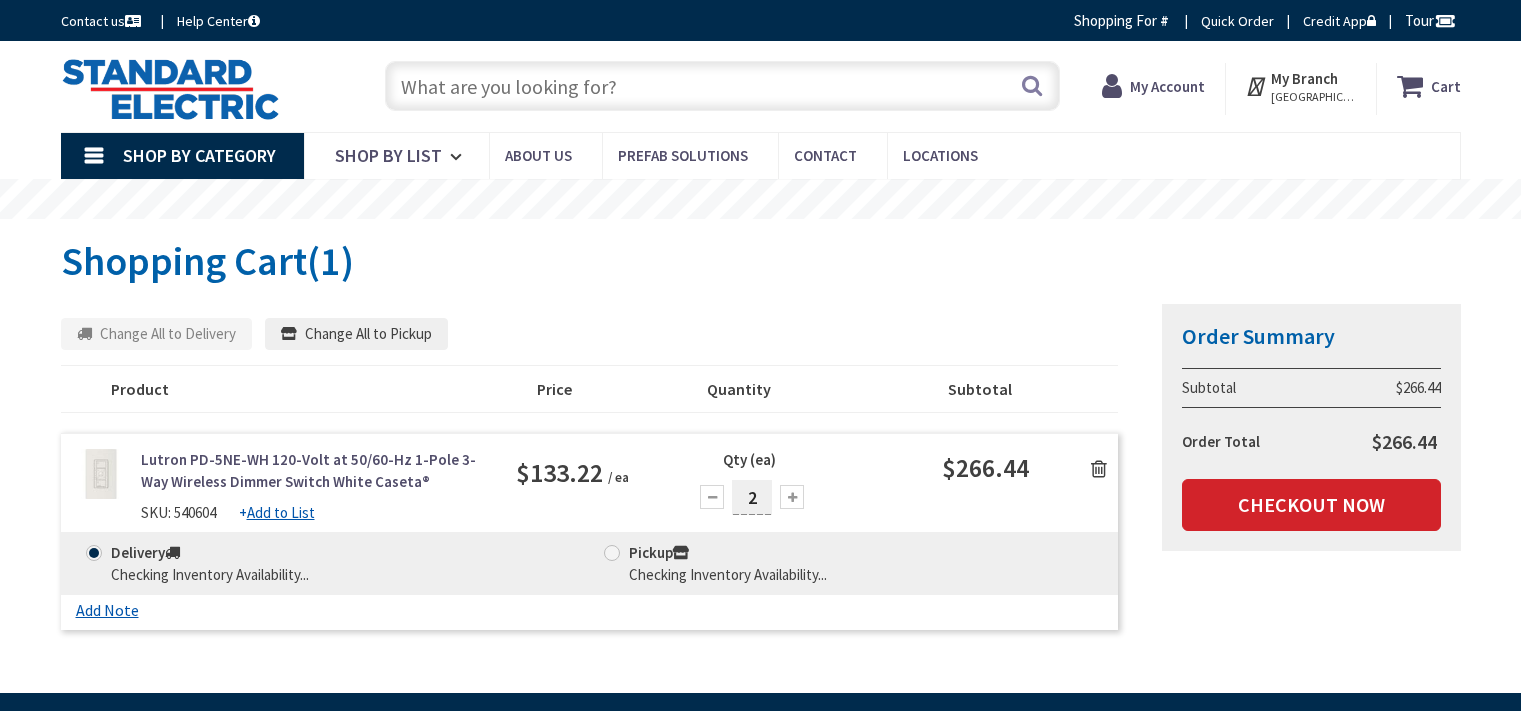 scroll, scrollTop: 0, scrollLeft: 0, axis: both 